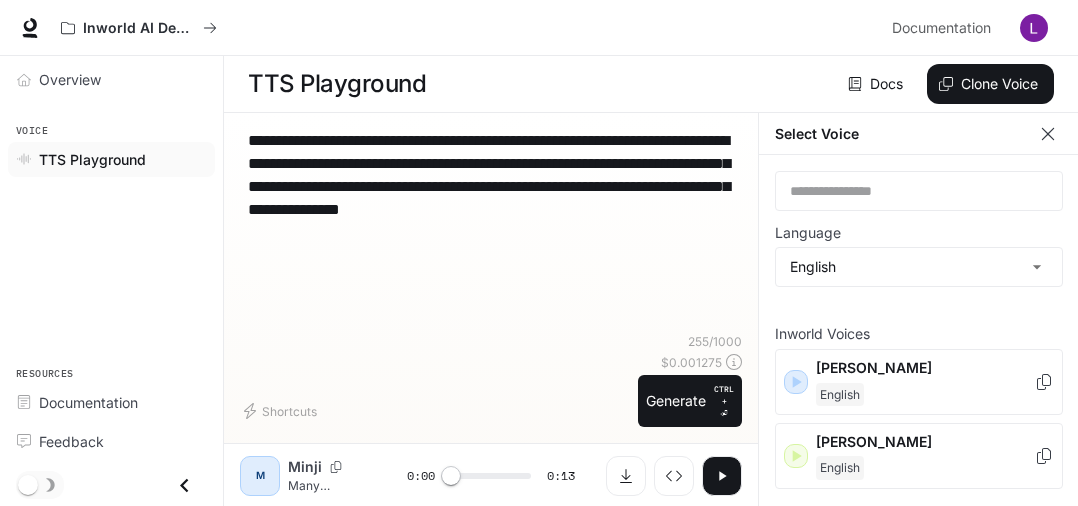 scroll, scrollTop: 41, scrollLeft: 0, axis: vertical 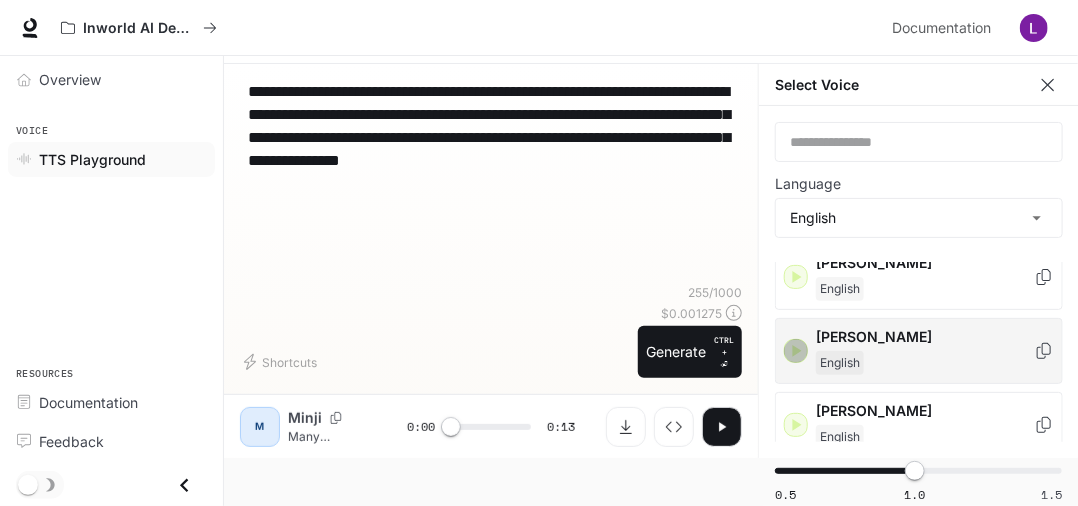 click 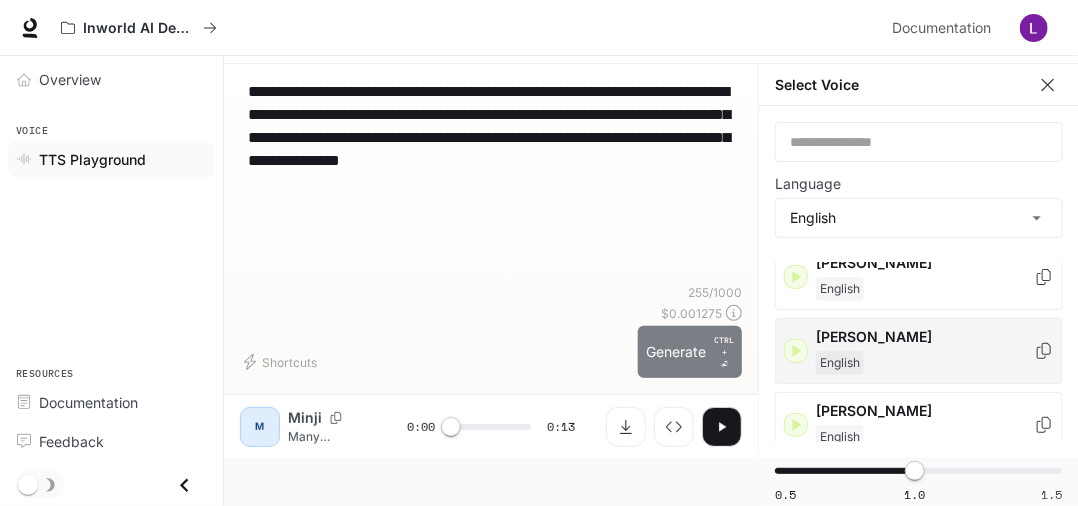 click on "Generate CTRL +  ⏎" at bounding box center [690, 352] 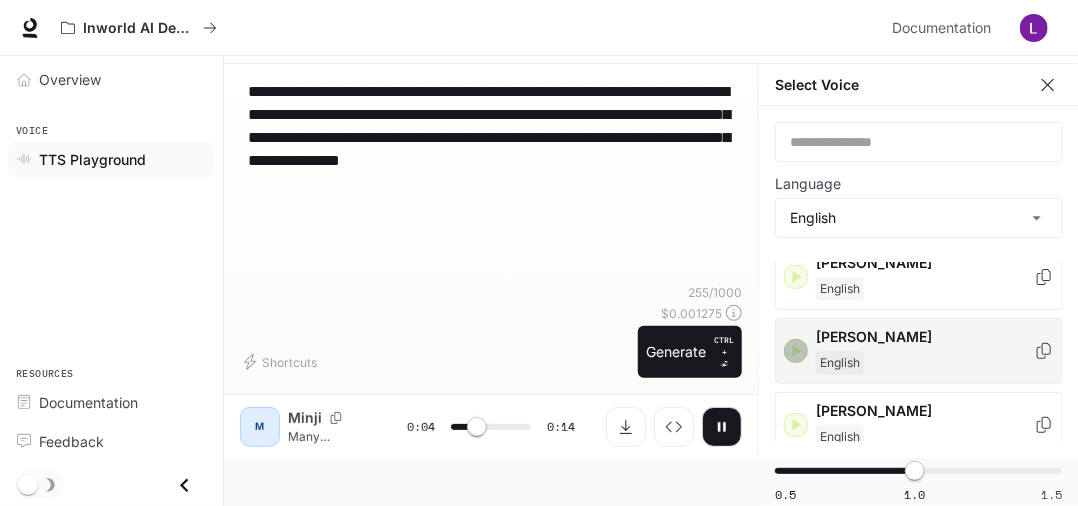 click 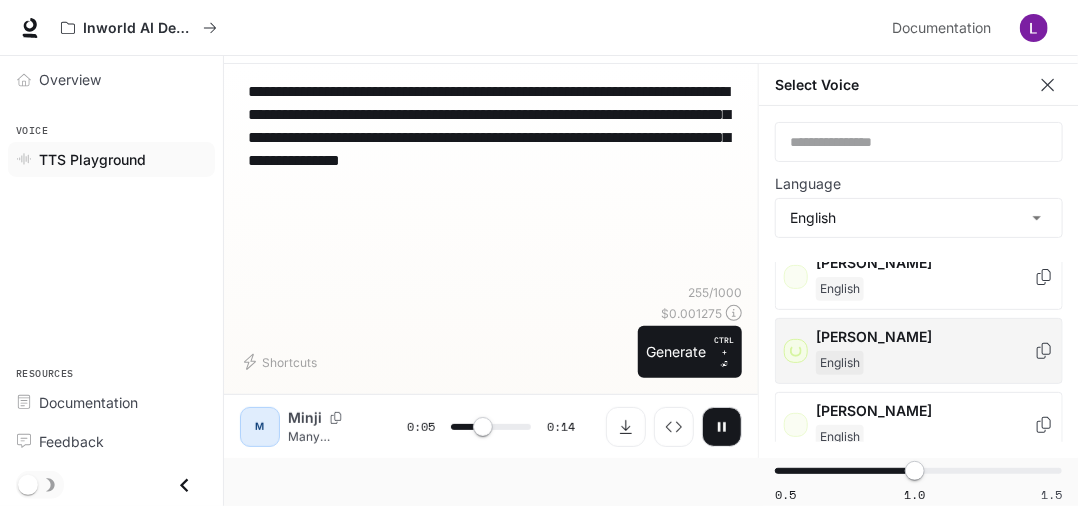 click on "[PERSON_NAME]" at bounding box center (925, 337) 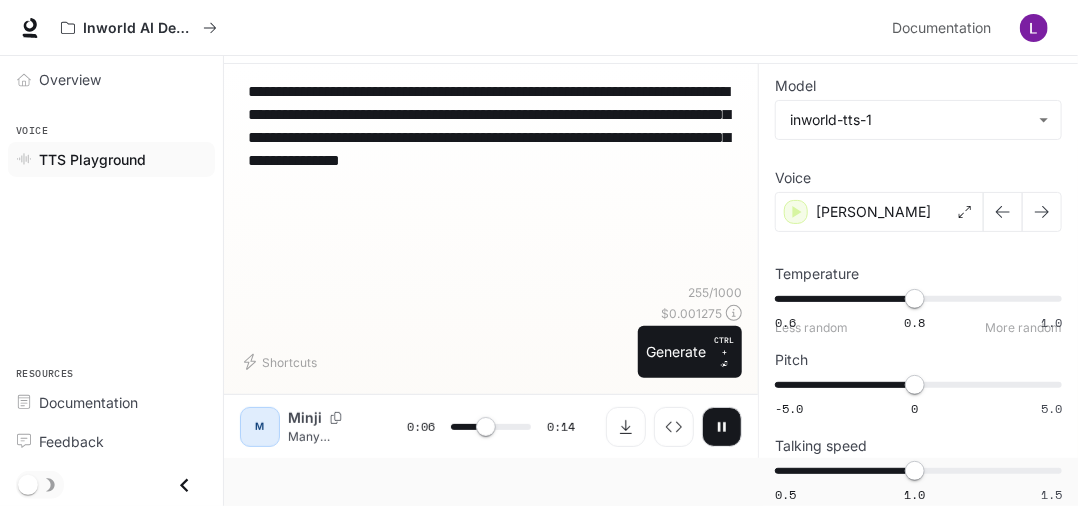 scroll, scrollTop: 41, scrollLeft: 0, axis: vertical 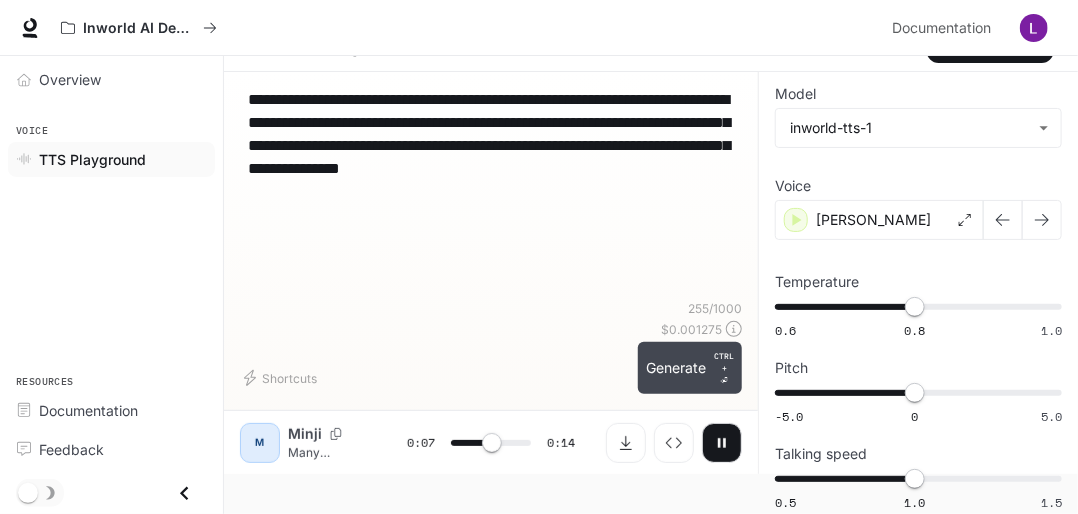click on "Generate CTRL +  ⏎" at bounding box center [690, 368] 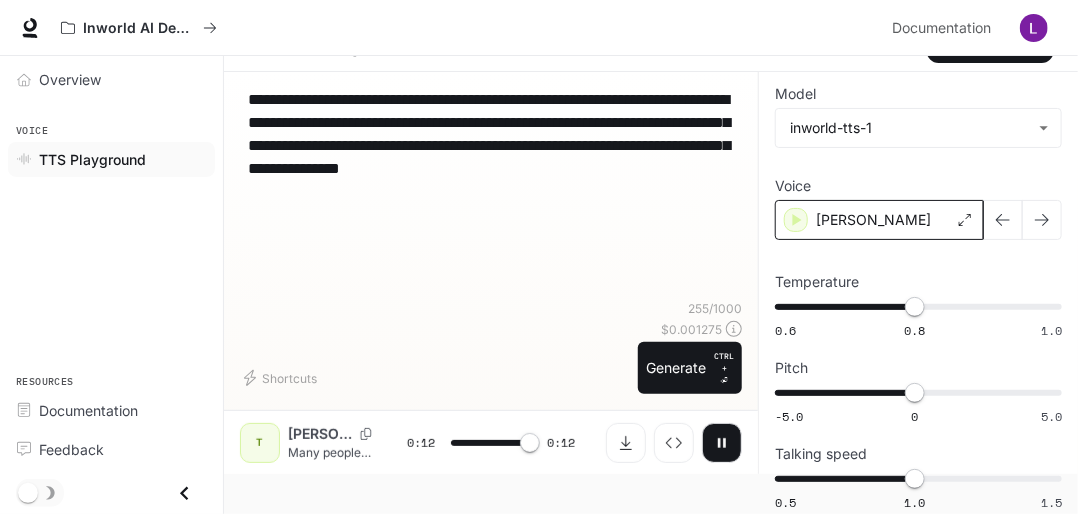 type on "*" 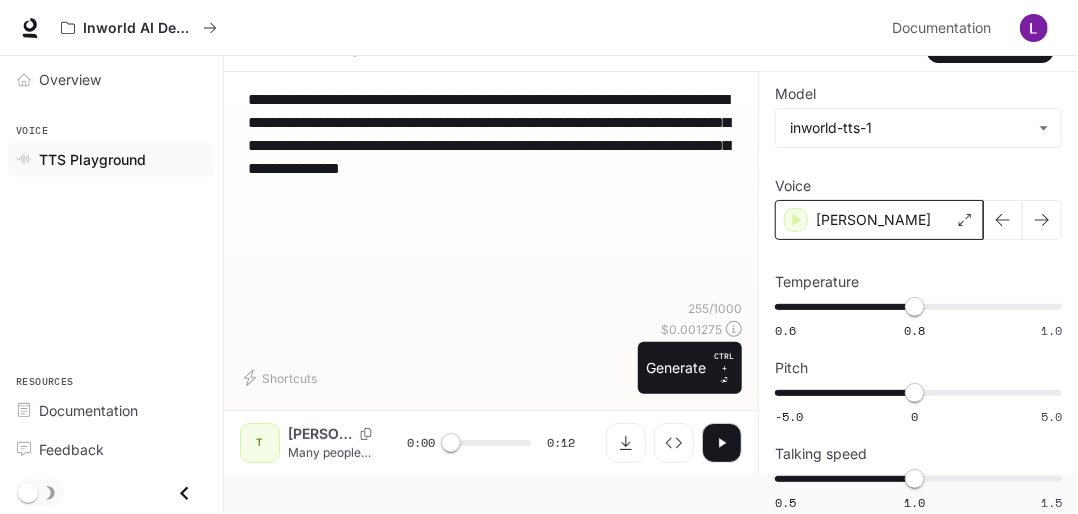 click 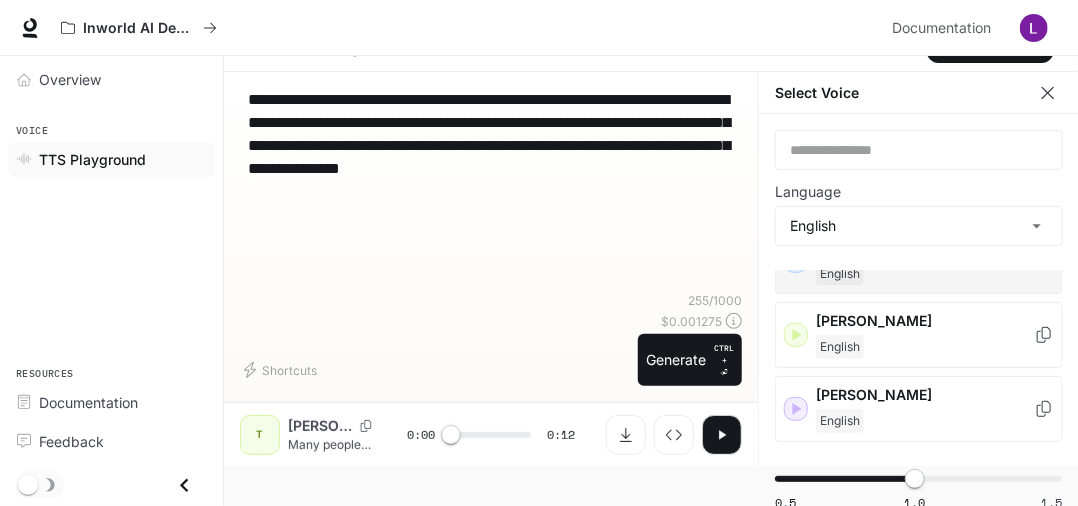 scroll, scrollTop: 160, scrollLeft: 0, axis: vertical 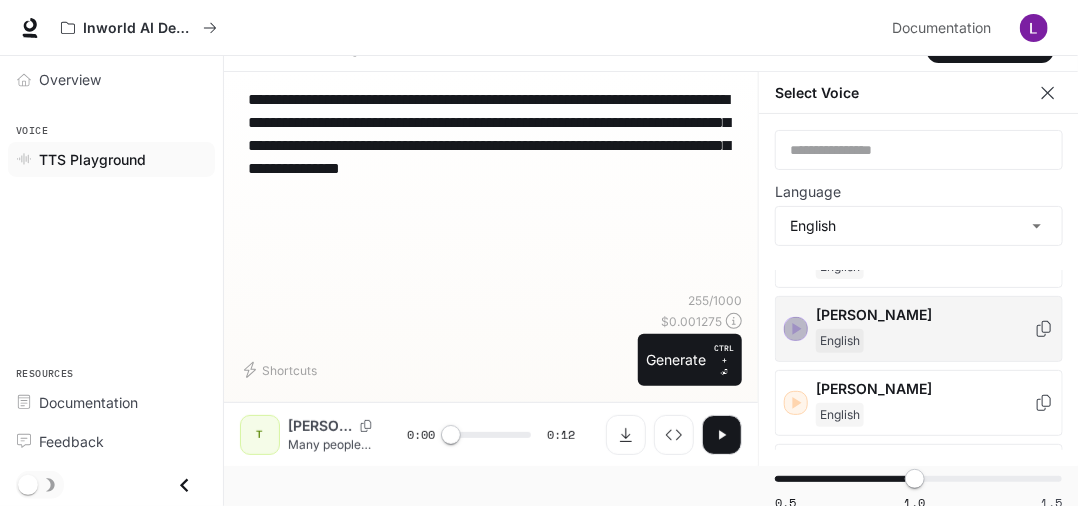 click 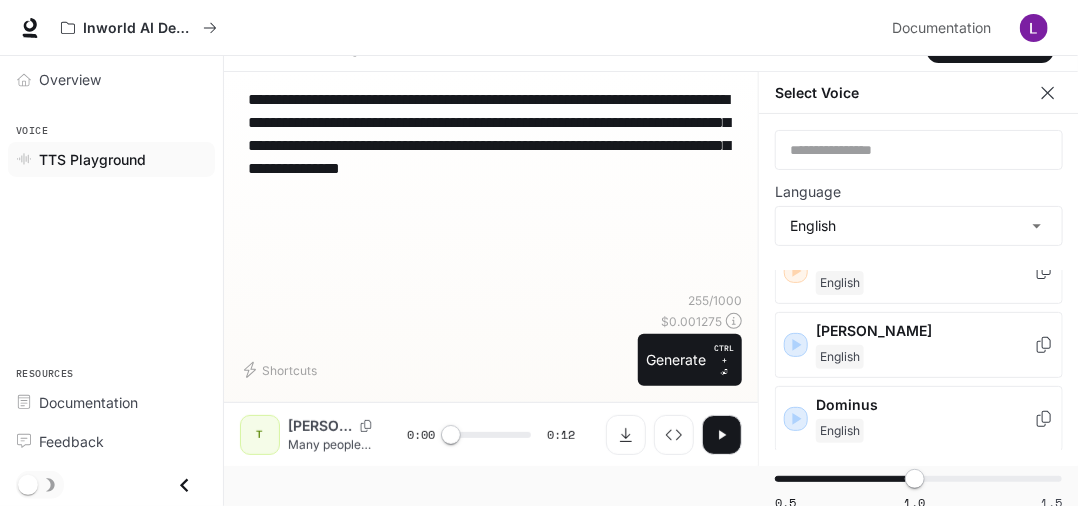 scroll, scrollTop: 320, scrollLeft: 0, axis: vertical 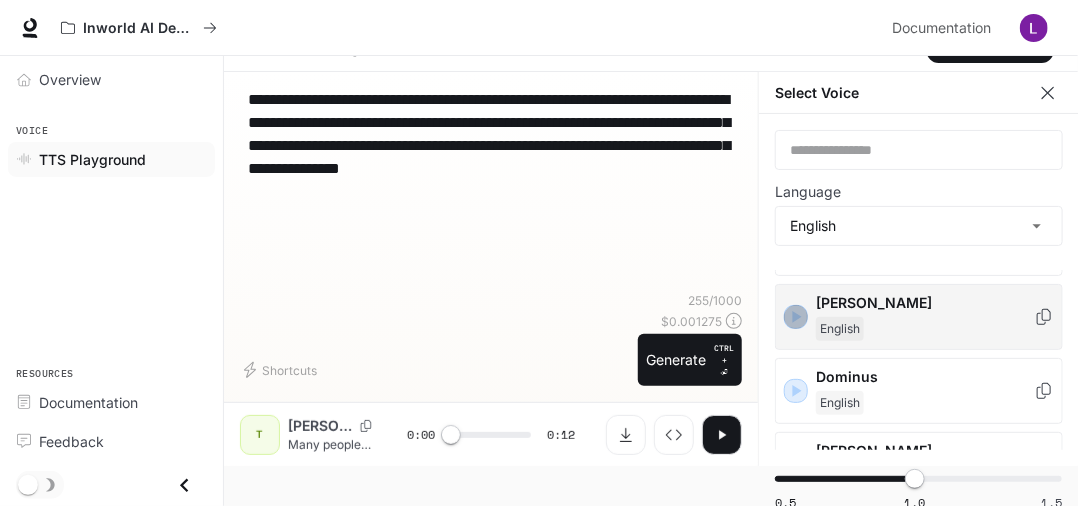 click 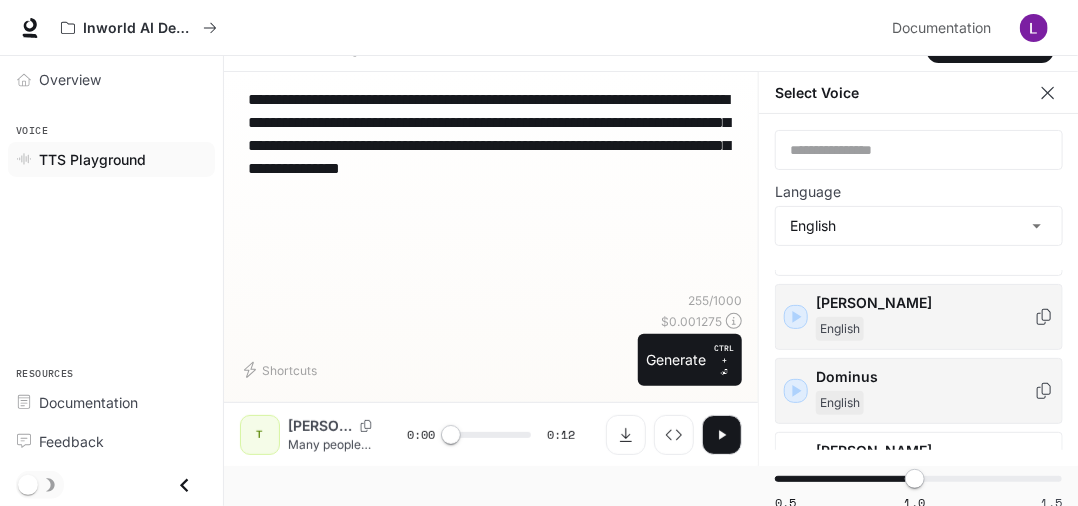 click 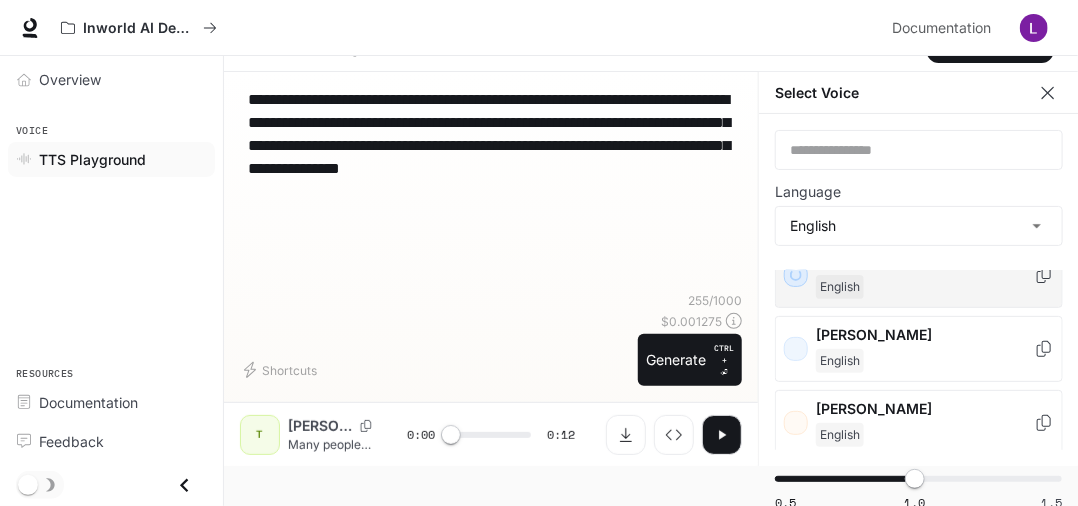 scroll, scrollTop: 480, scrollLeft: 0, axis: vertical 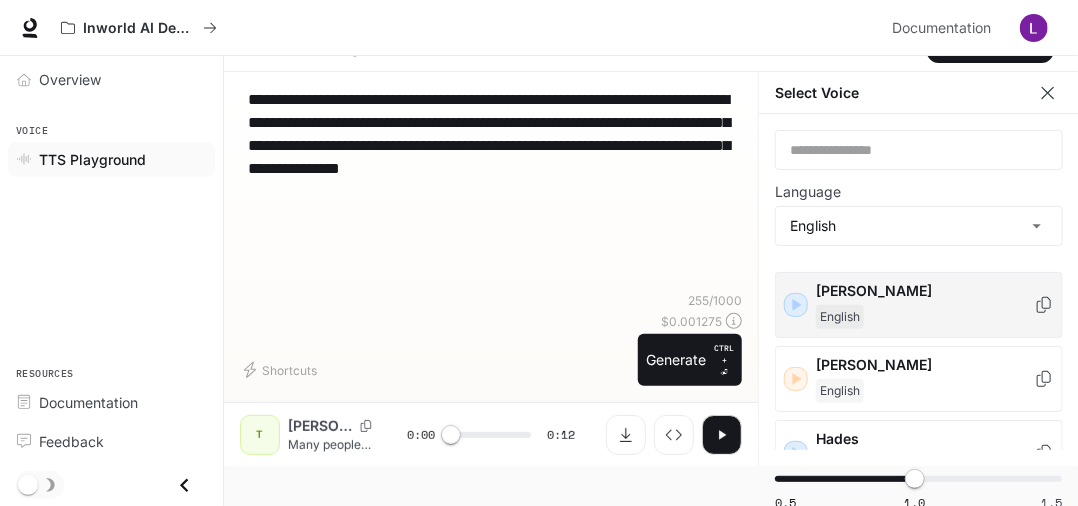 click 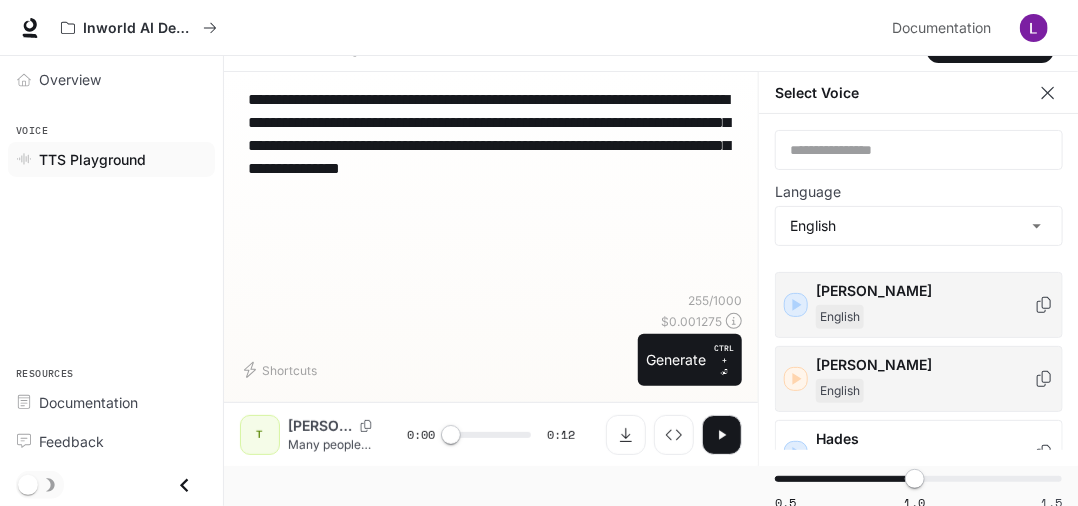 scroll, scrollTop: 560, scrollLeft: 0, axis: vertical 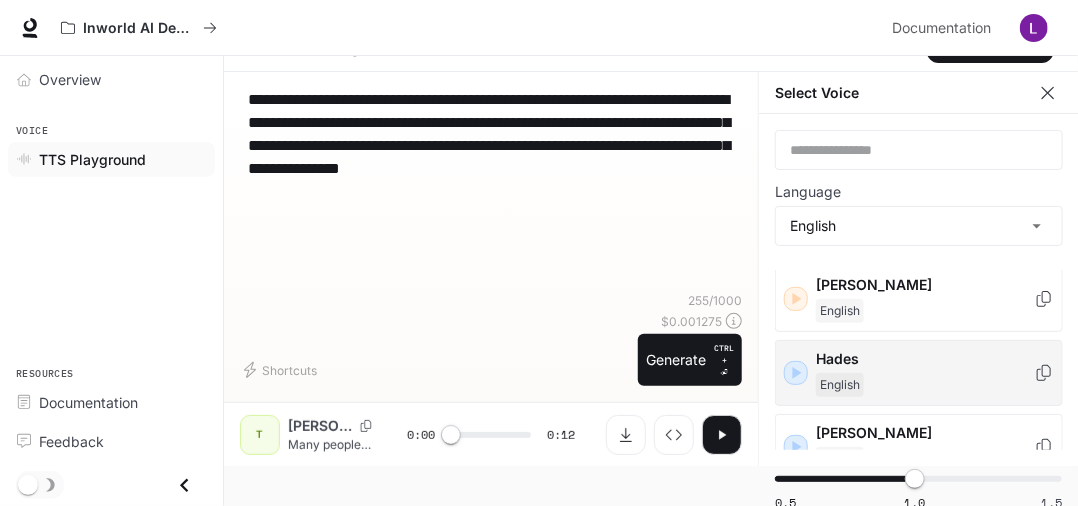 click 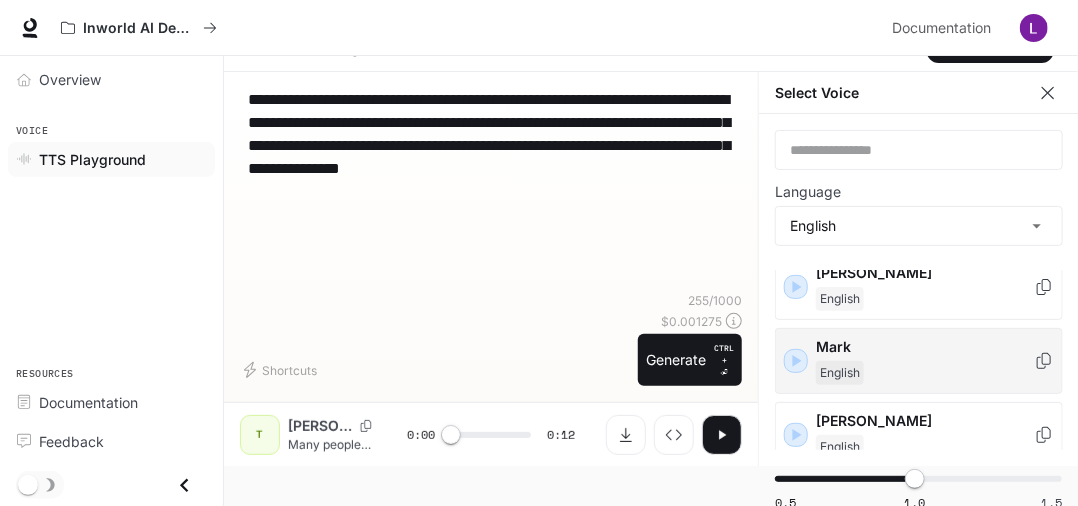 scroll, scrollTop: 640, scrollLeft: 0, axis: vertical 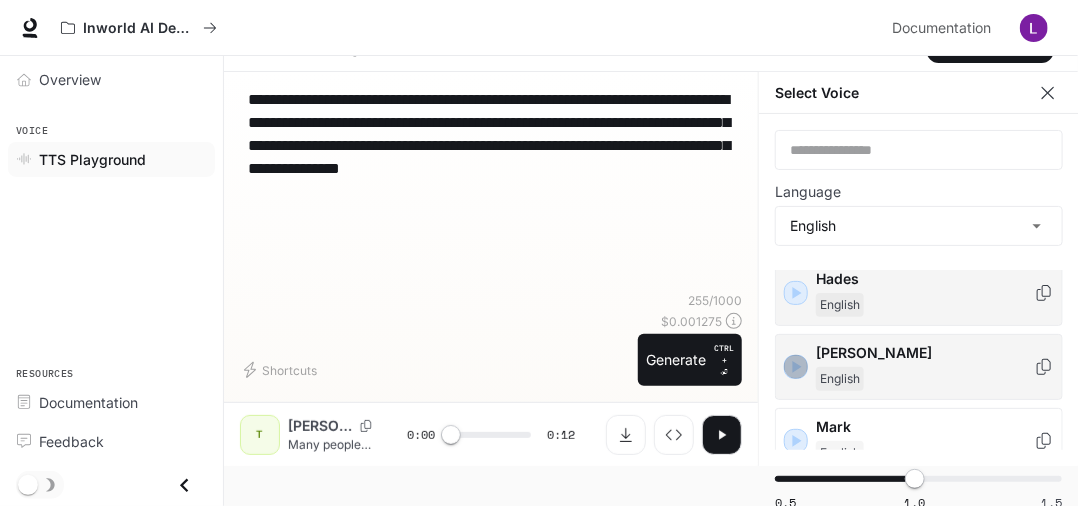 click 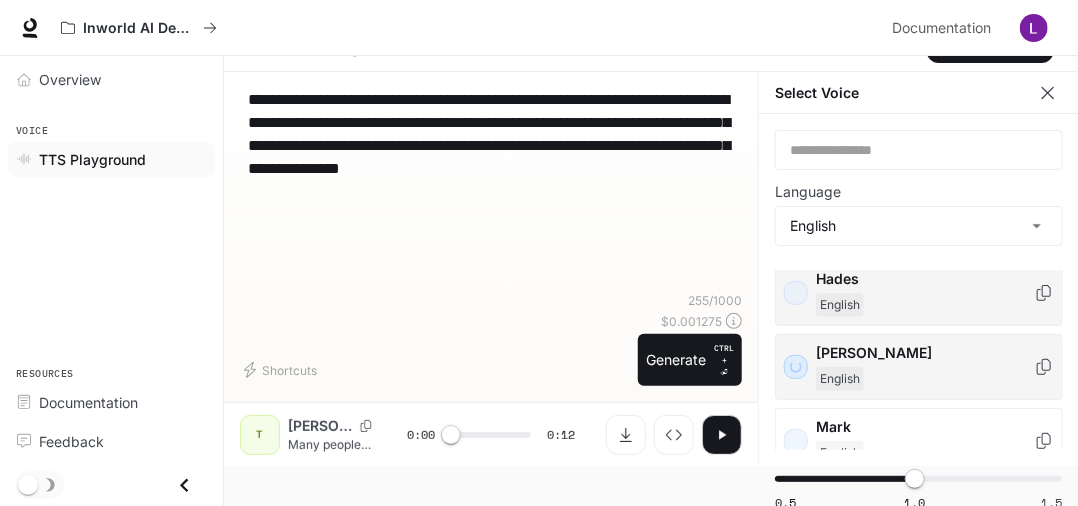 scroll, scrollTop: 720, scrollLeft: 0, axis: vertical 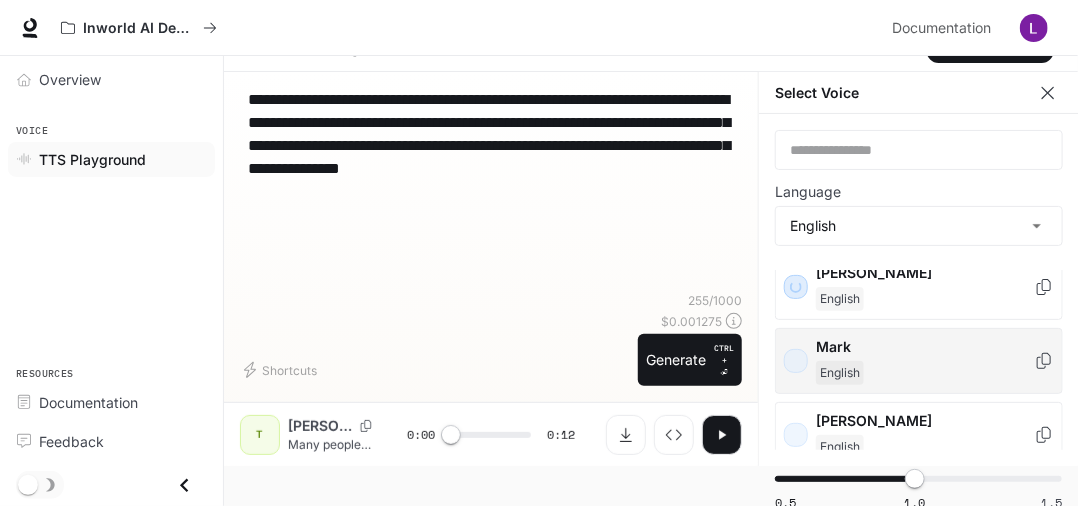 click on "[PERSON_NAME]" at bounding box center (919, 361) 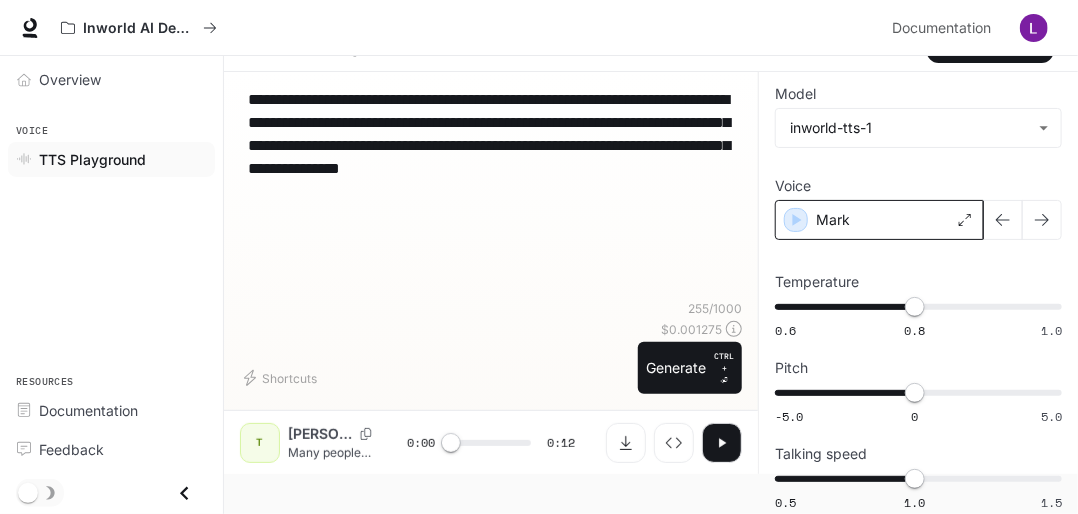 click on "Mark" at bounding box center [879, 220] 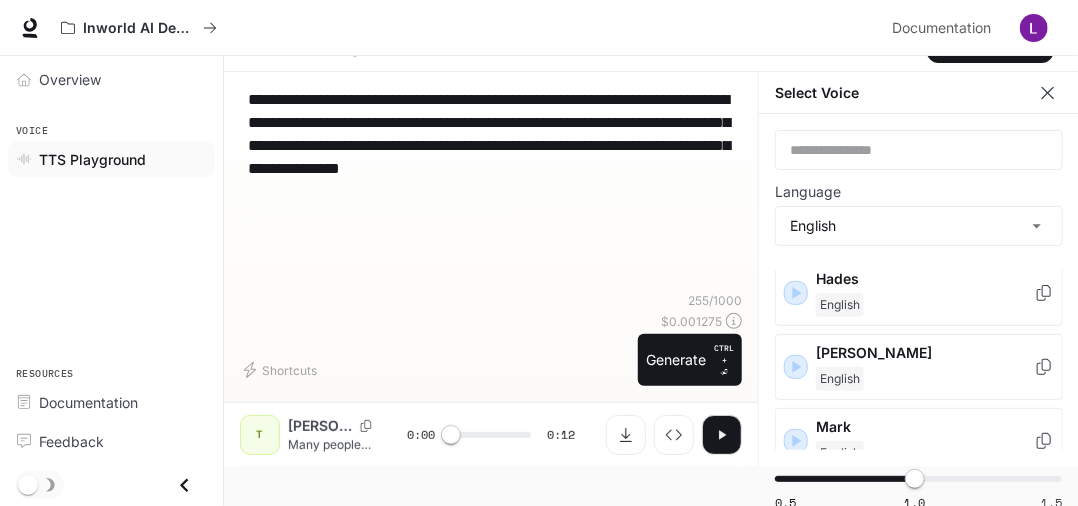 scroll, scrollTop: 720, scrollLeft: 0, axis: vertical 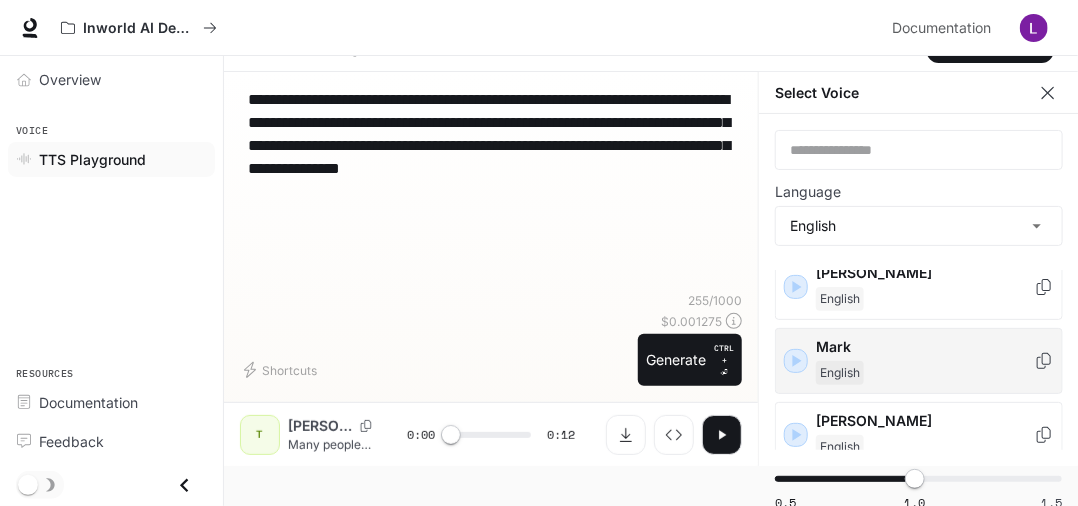 click 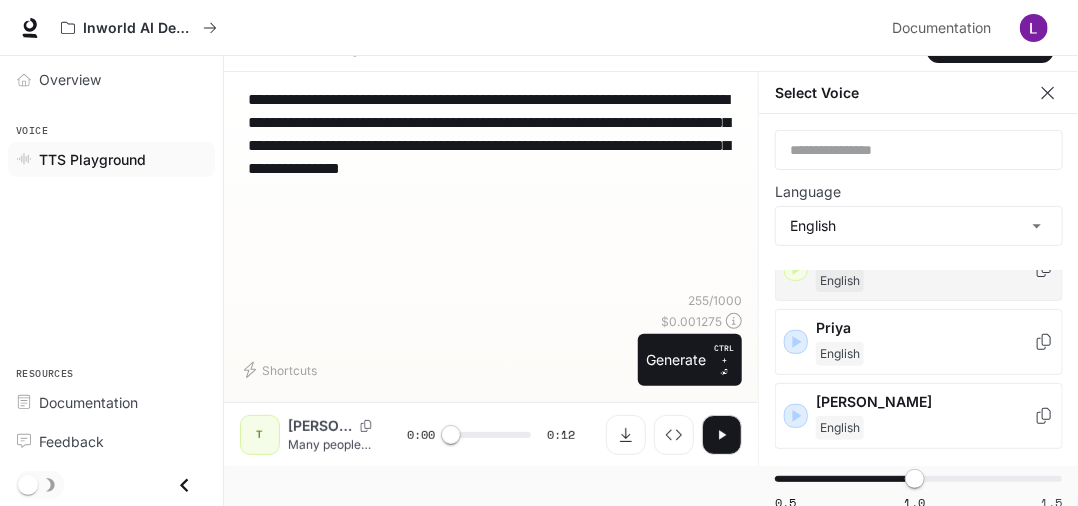 scroll, scrollTop: 1040, scrollLeft: 0, axis: vertical 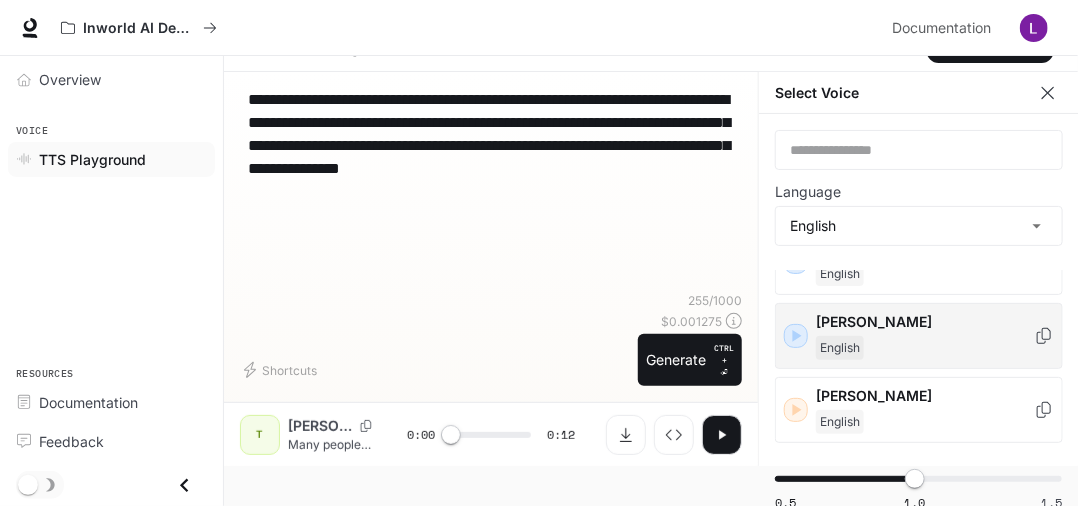 click 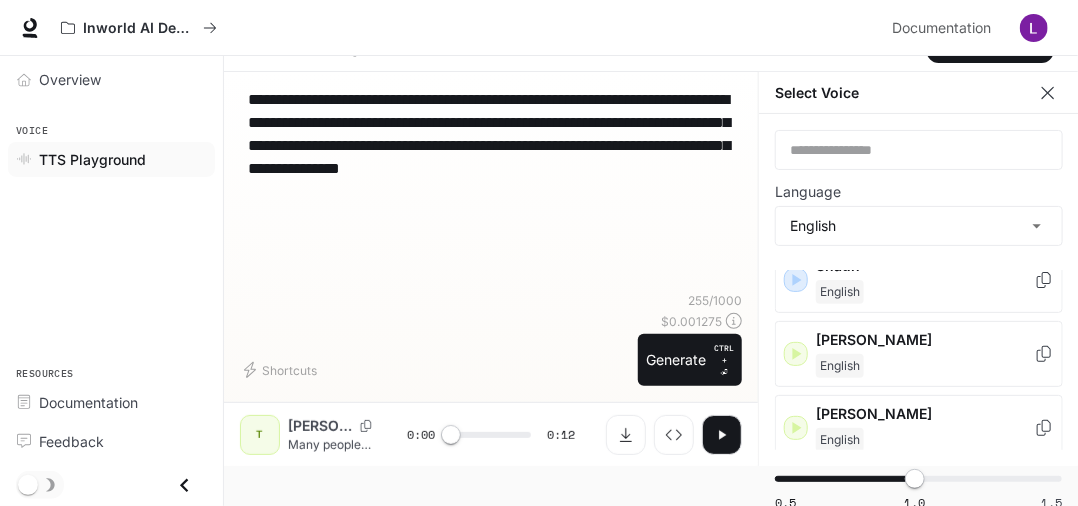 scroll, scrollTop: 1280, scrollLeft: 0, axis: vertical 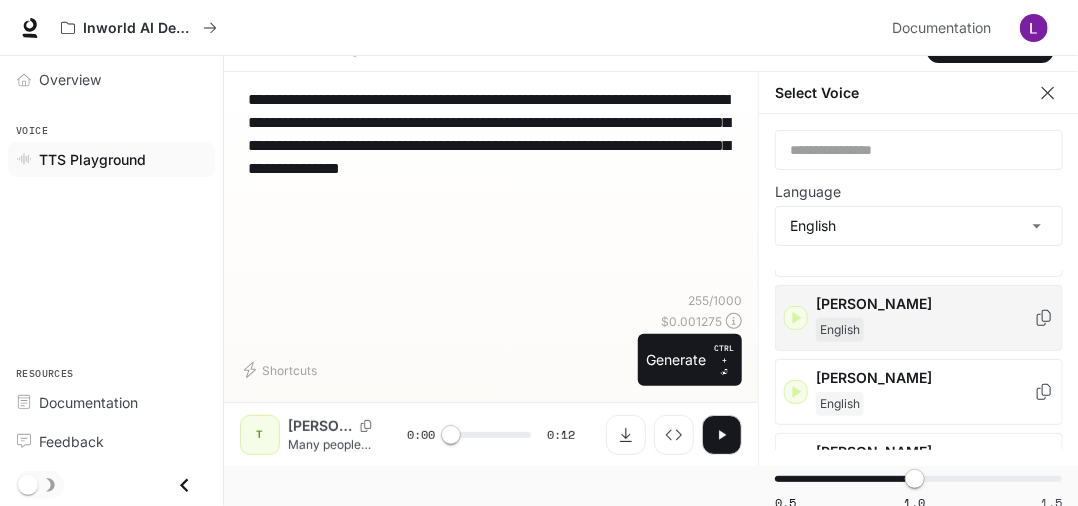 click 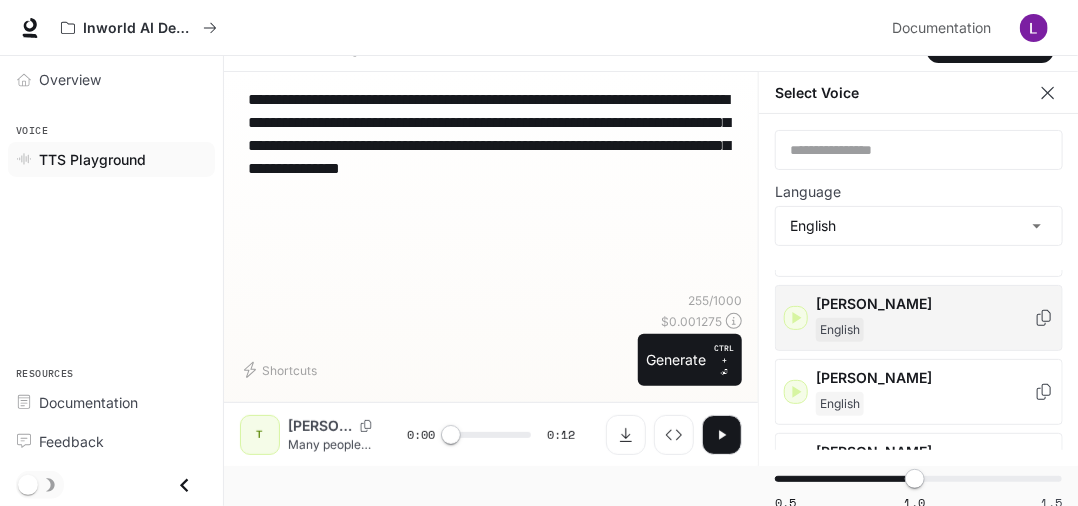 scroll, scrollTop: 1313, scrollLeft: 0, axis: vertical 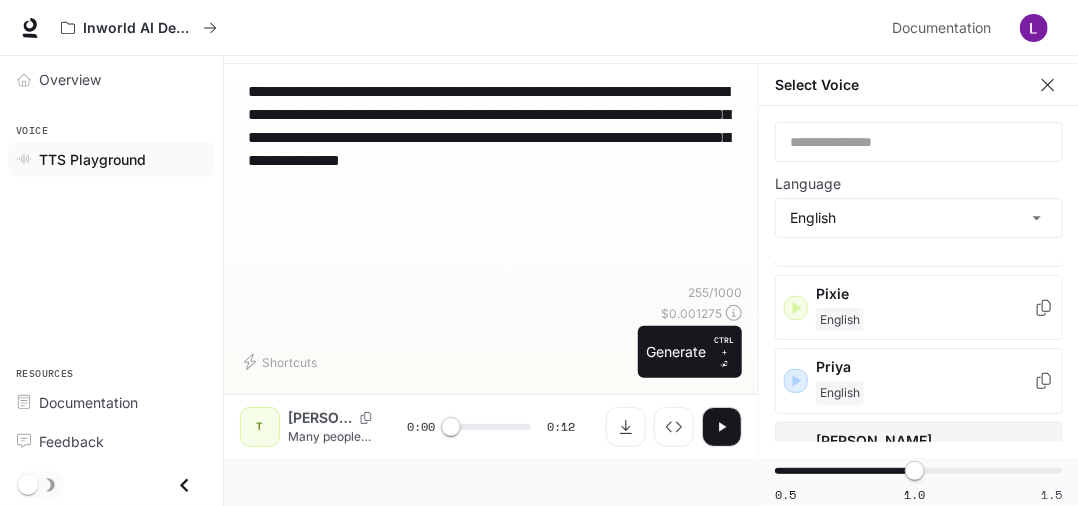 click on "Overview Voice TTS Playground Resources Documentation Feedback" at bounding box center (111, 281) 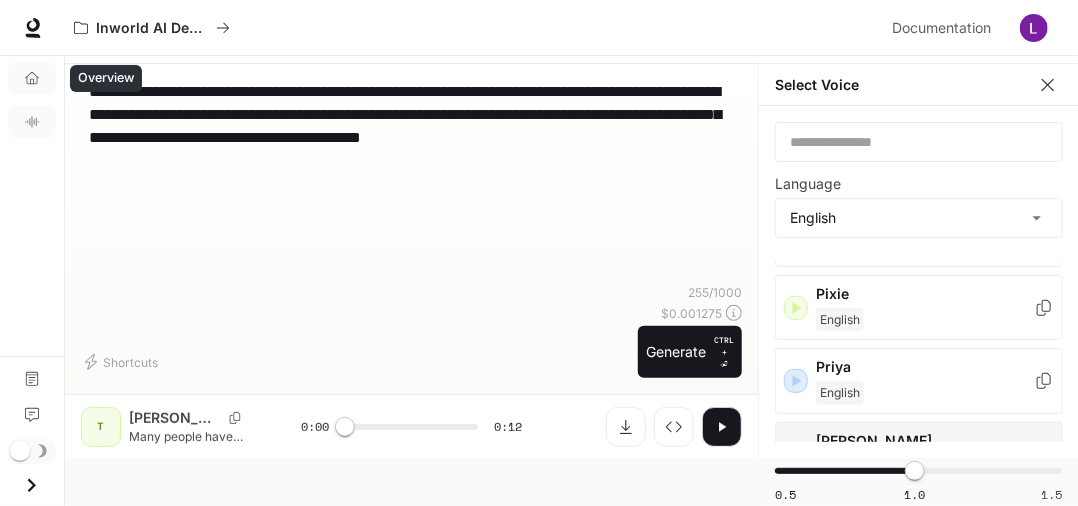 click 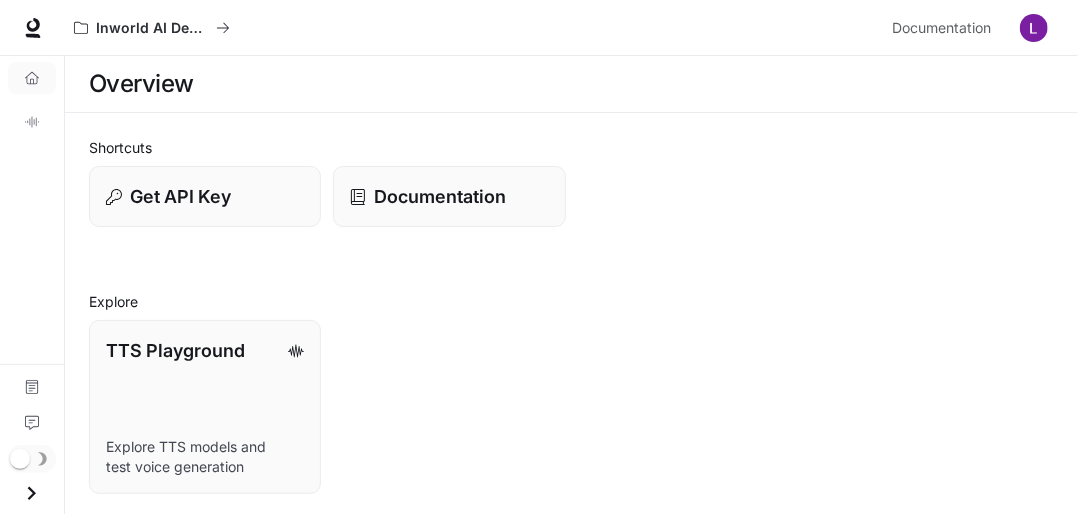 scroll, scrollTop: 0, scrollLeft: 0, axis: both 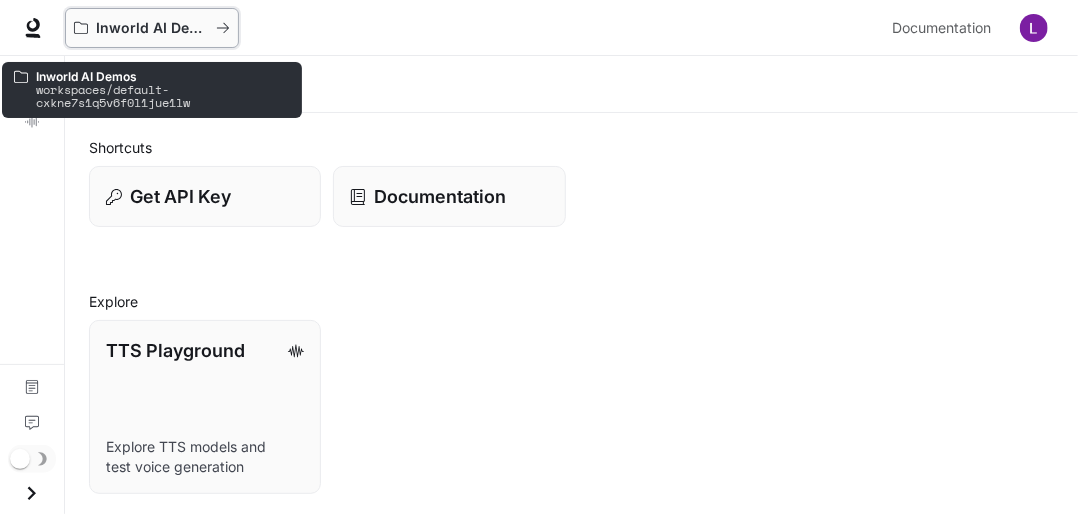 click 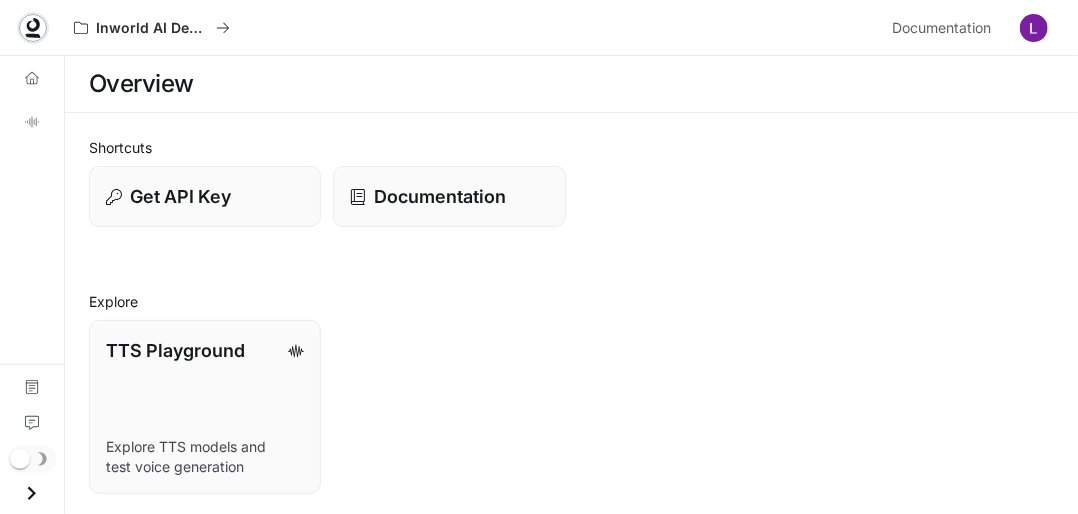 click 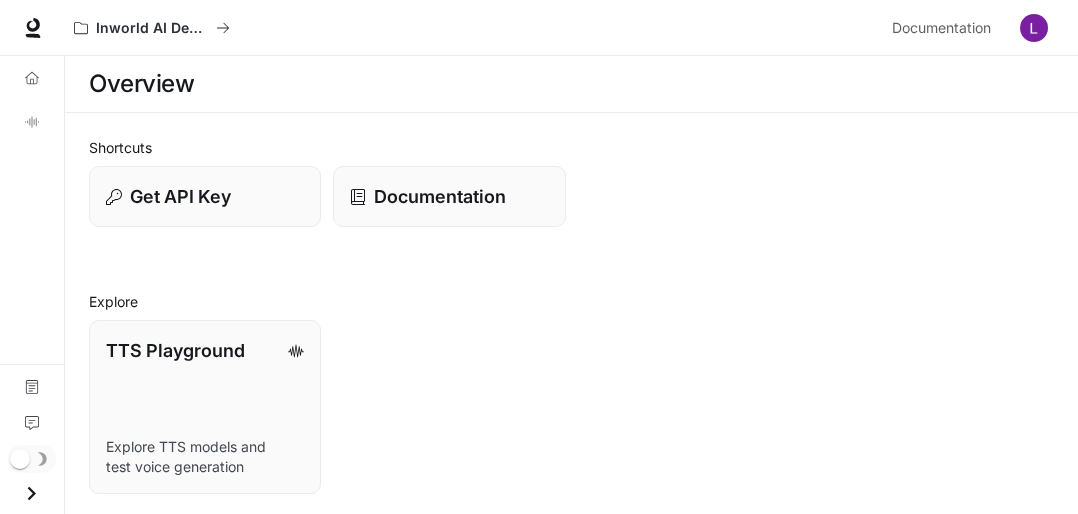 scroll, scrollTop: 0, scrollLeft: 0, axis: both 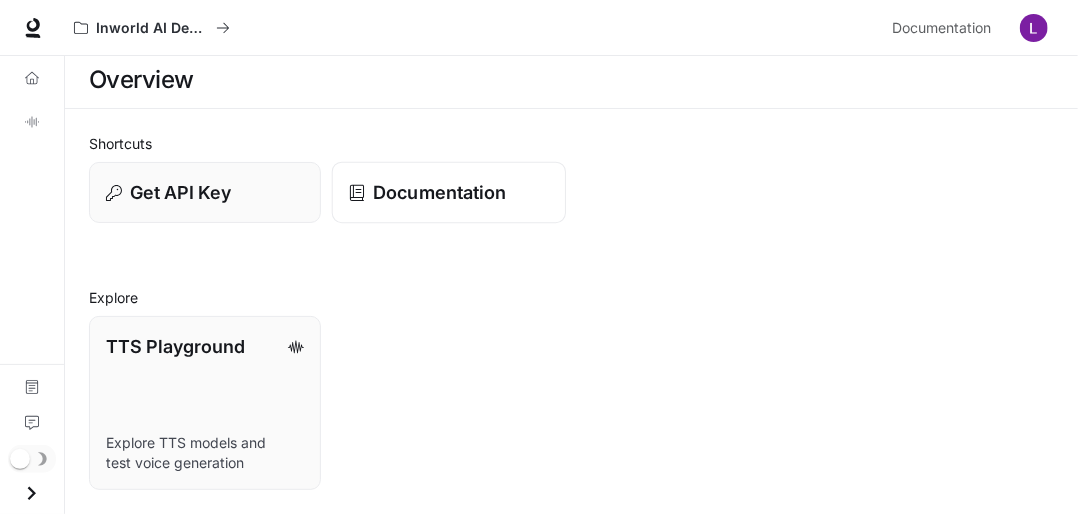 click on "Documentation" at bounding box center (439, 192) 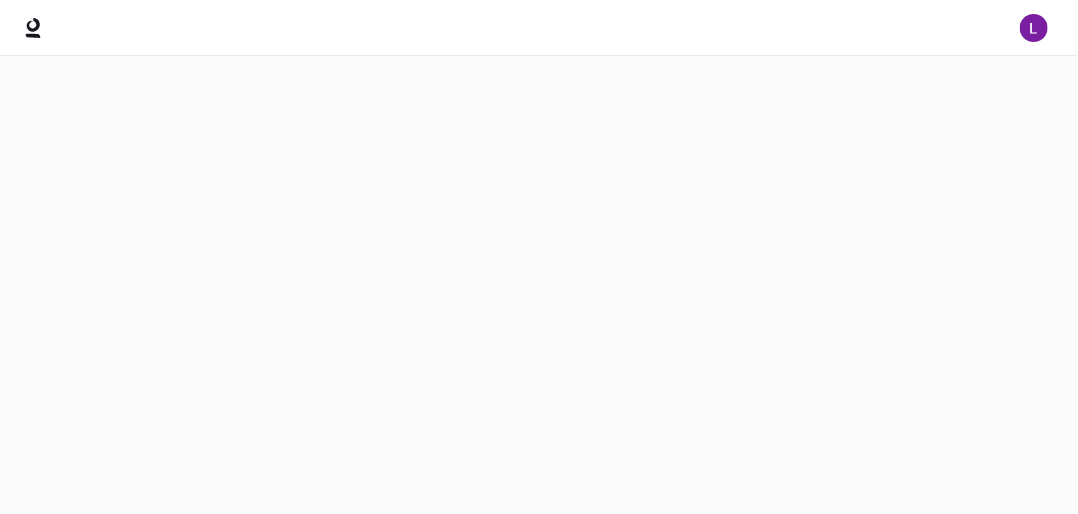 scroll, scrollTop: 0, scrollLeft: 0, axis: both 